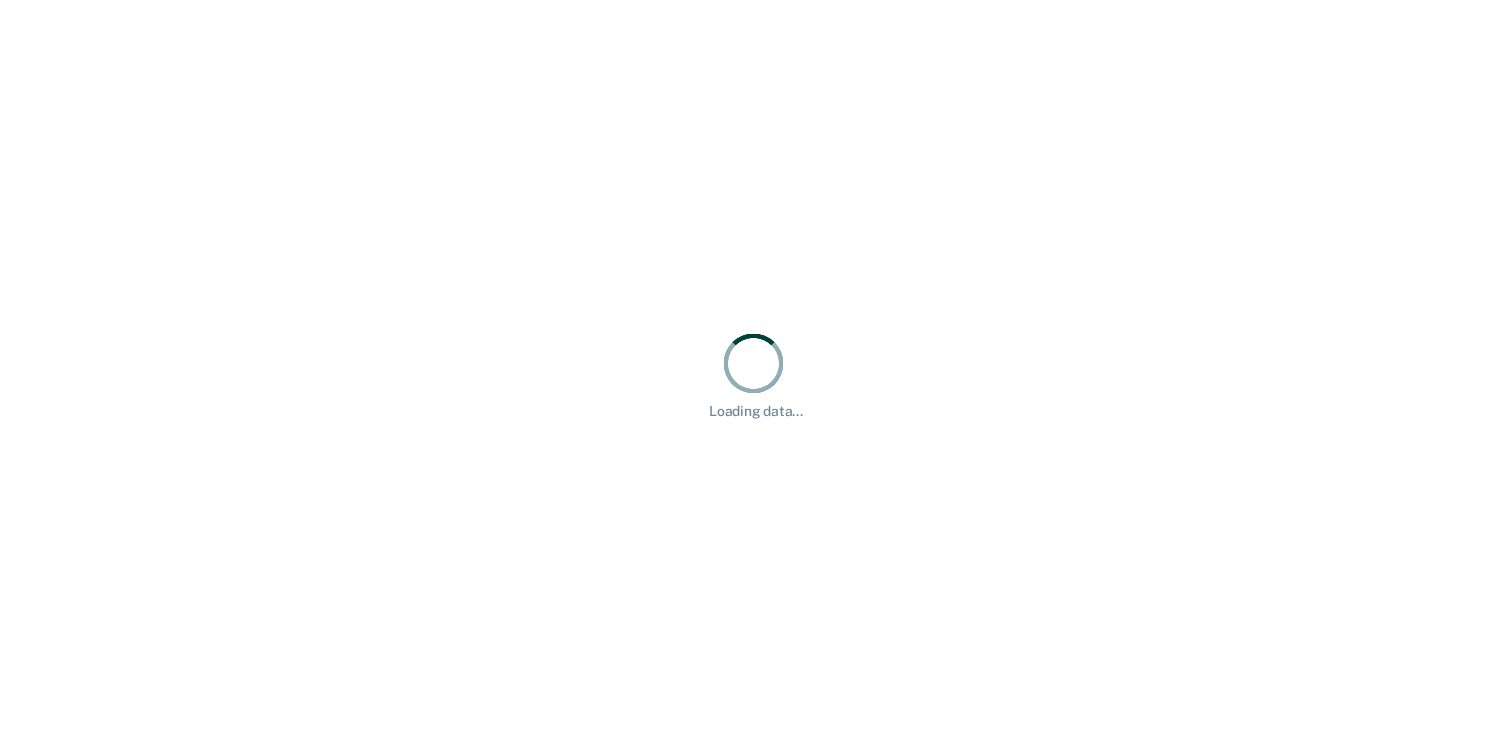 scroll, scrollTop: 0, scrollLeft: 0, axis: both 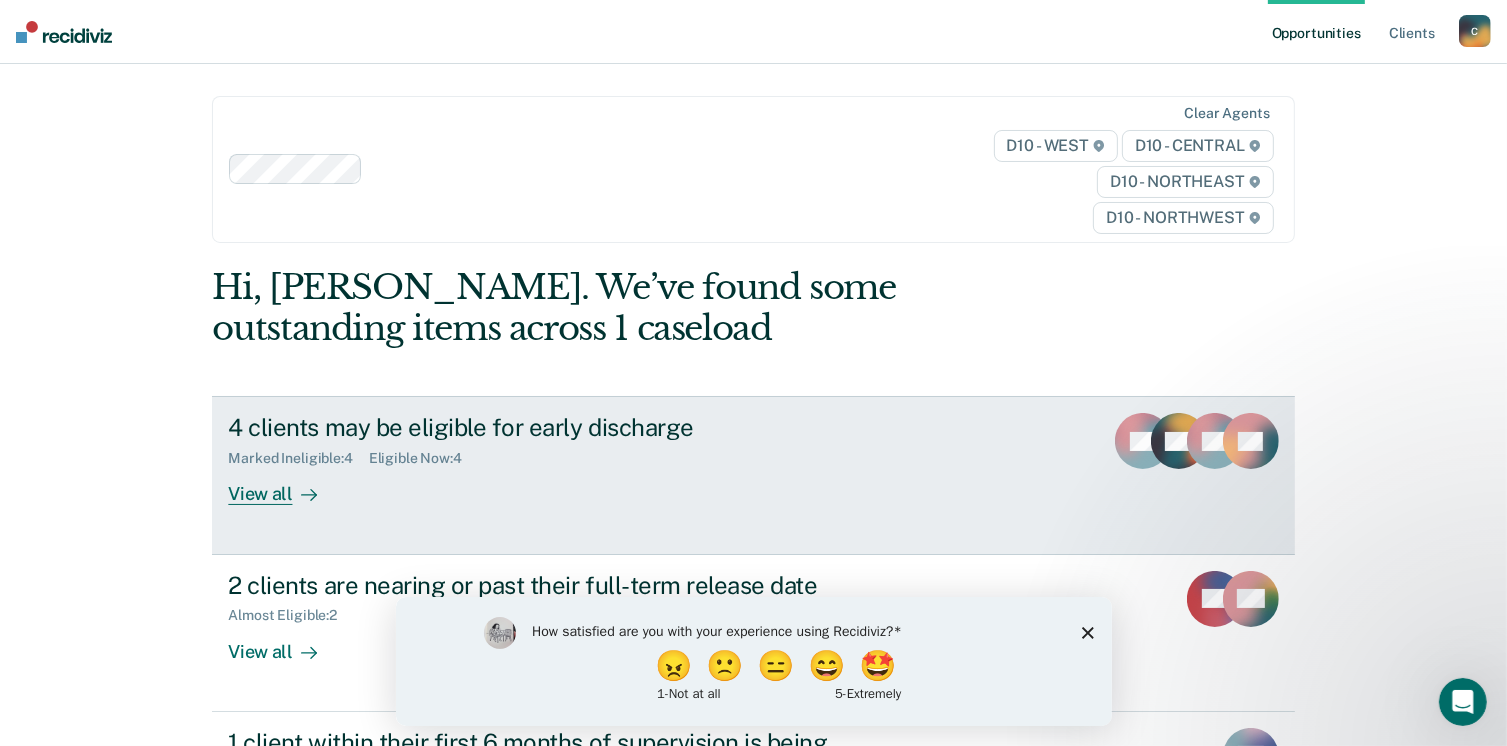 click on "View all" at bounding box center (284, 486) 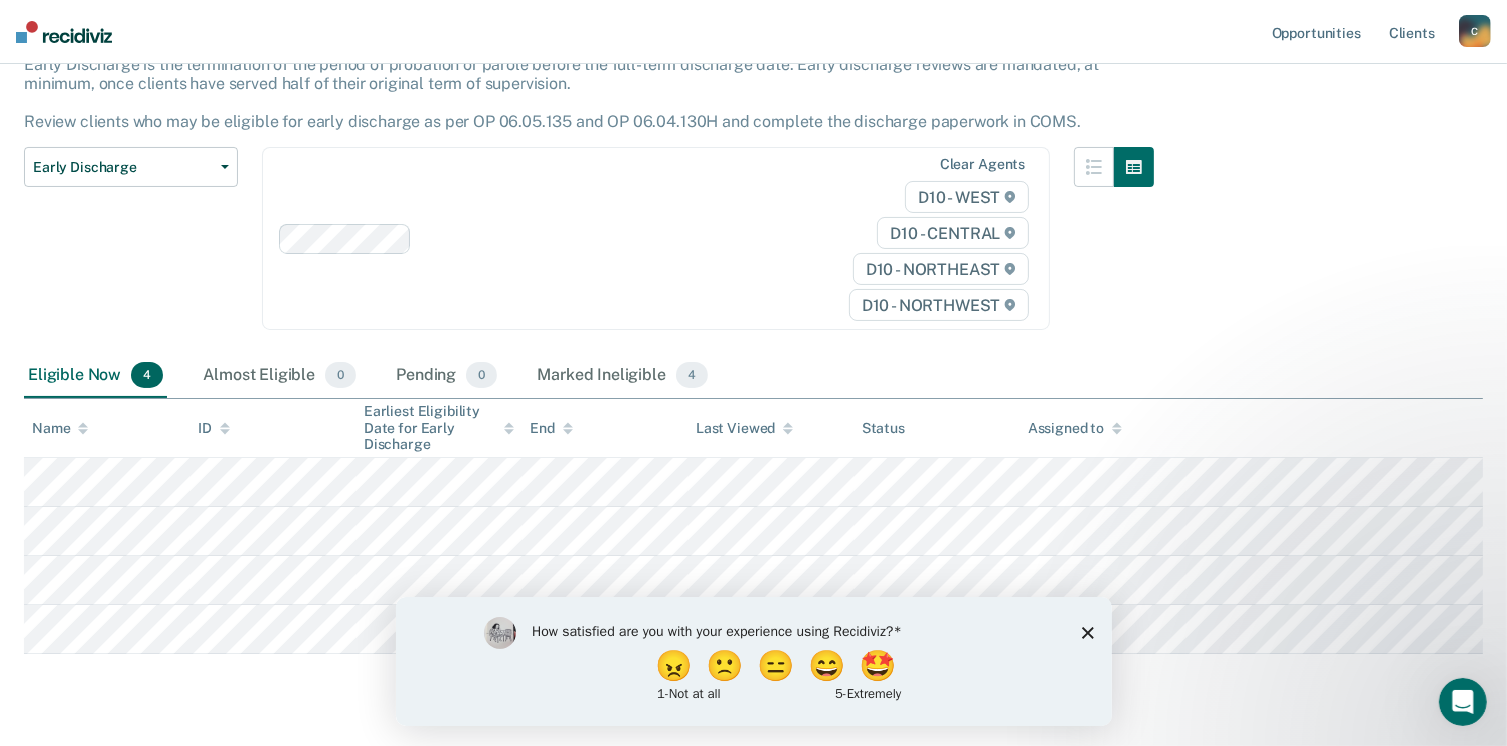 scroll, scrollTop: 160, scrollLeft: 0, axis: vertical 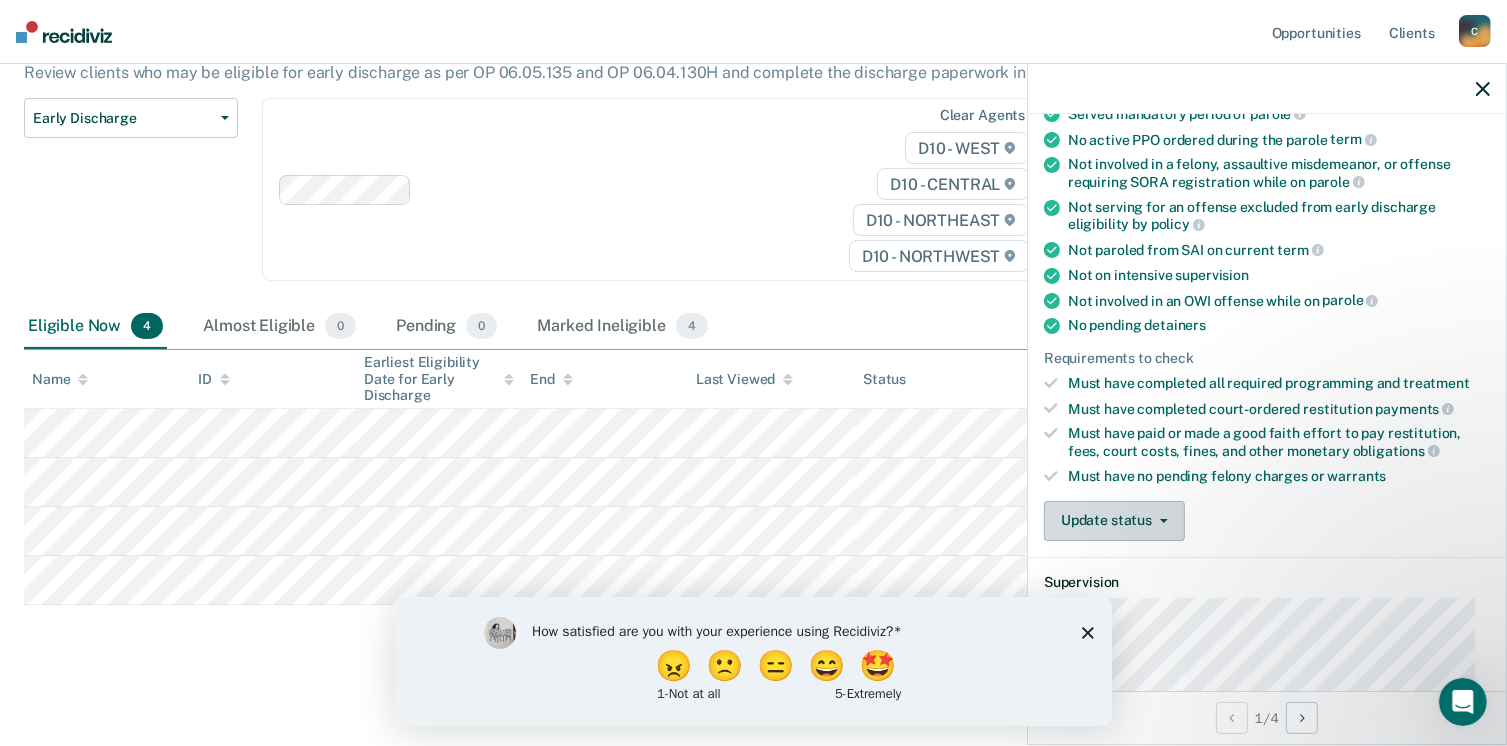 click 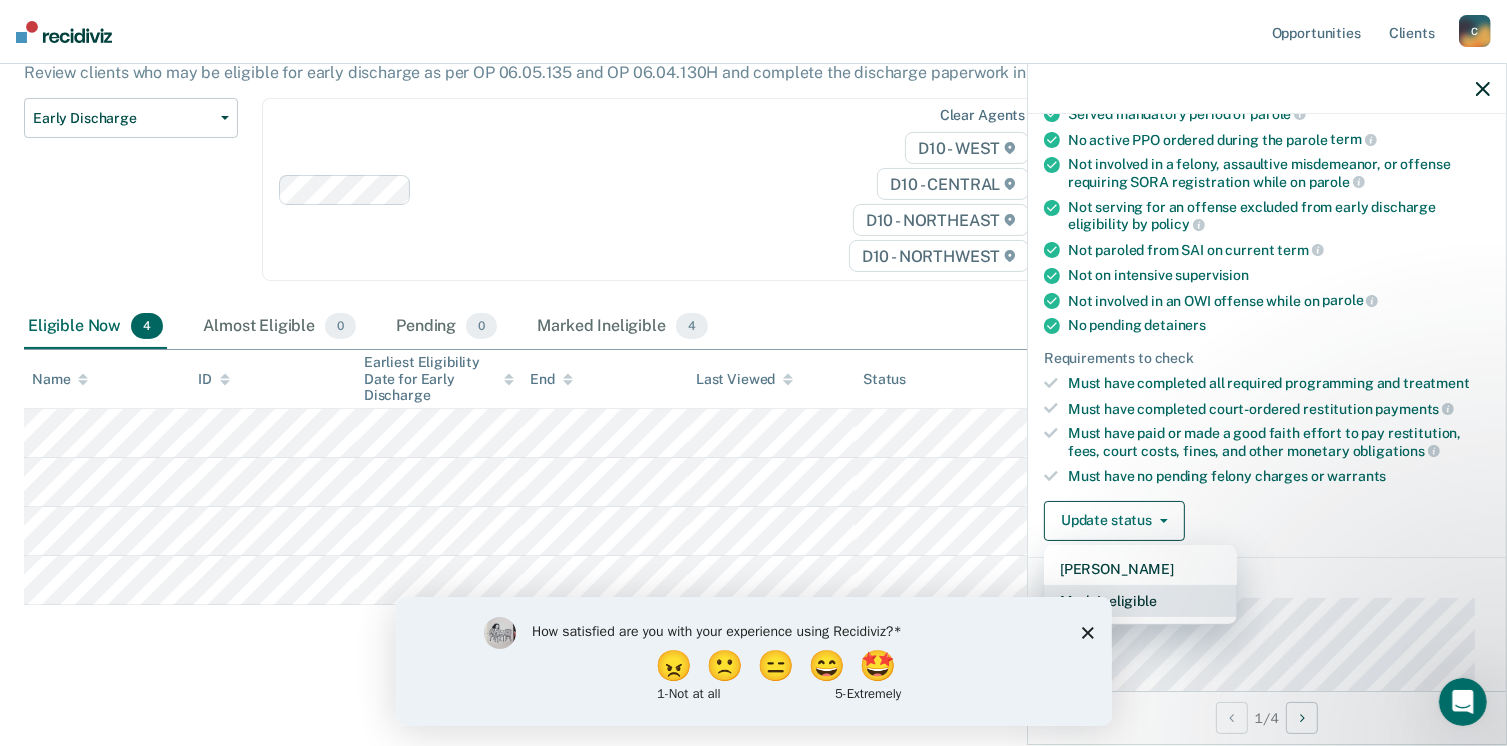 click on "Mark Ineligible" at bounding box center (1140, 601) 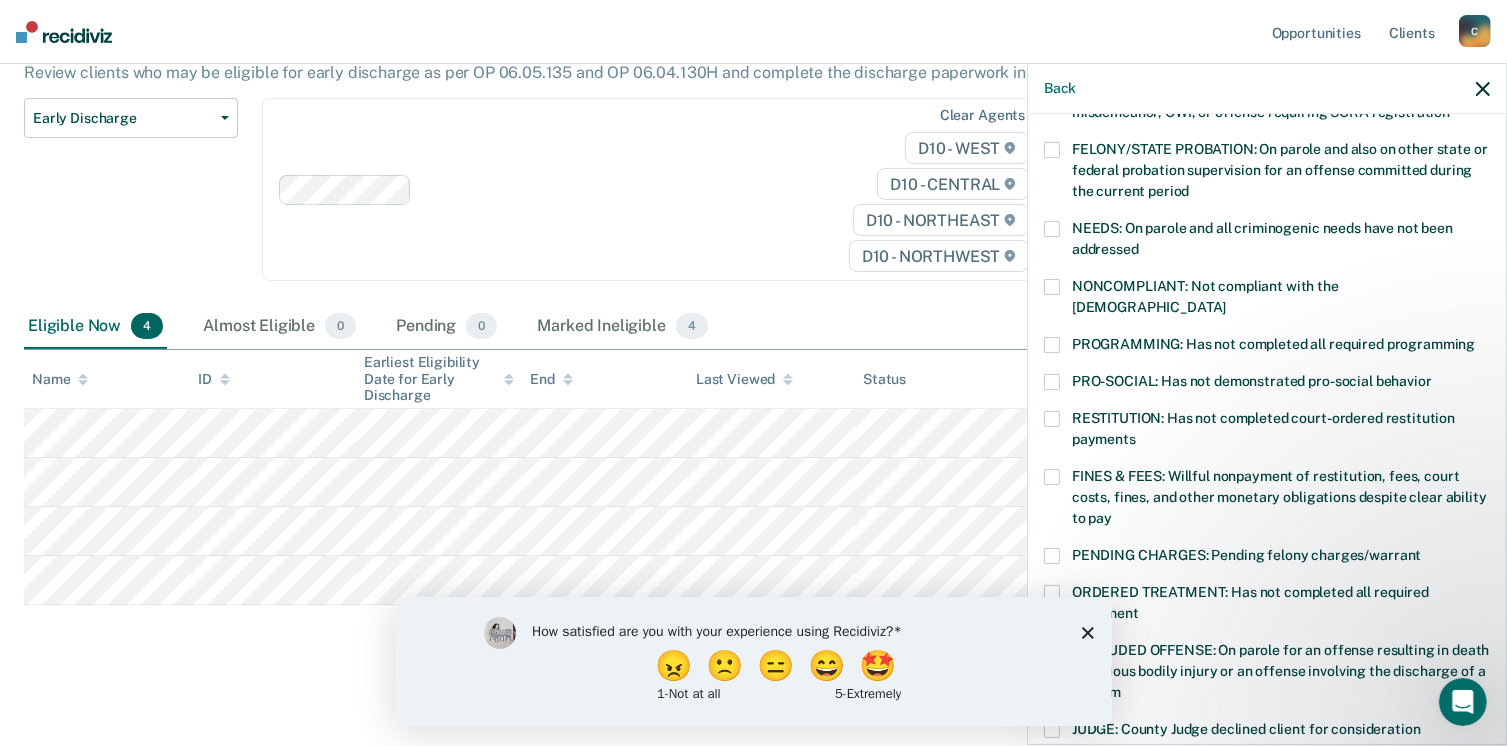 click on "ORDERED TREATMENT: Has not completed all required treatment" at bounding box center [1267, 606] 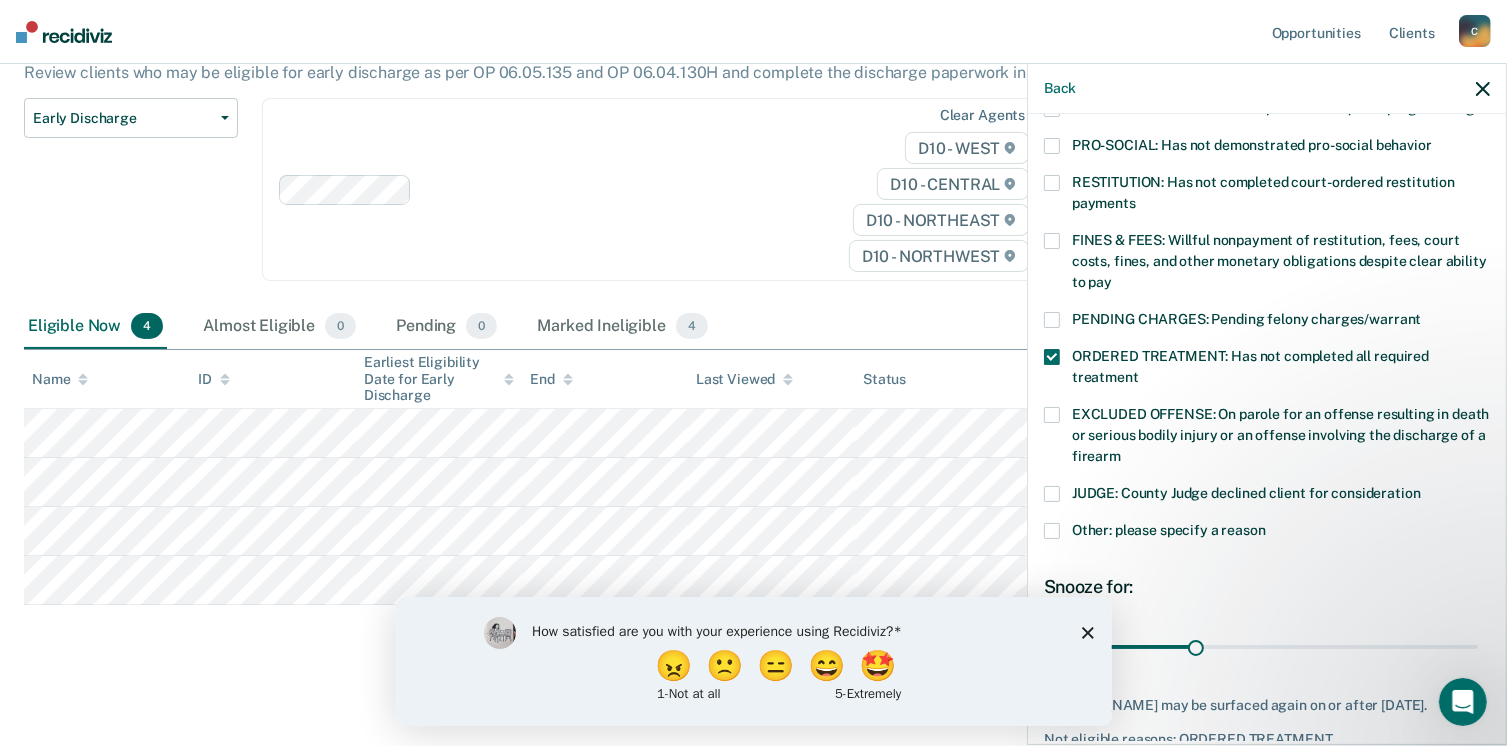 scroll, scrollTop: 492, scrollLeft: 0, axis: vertical 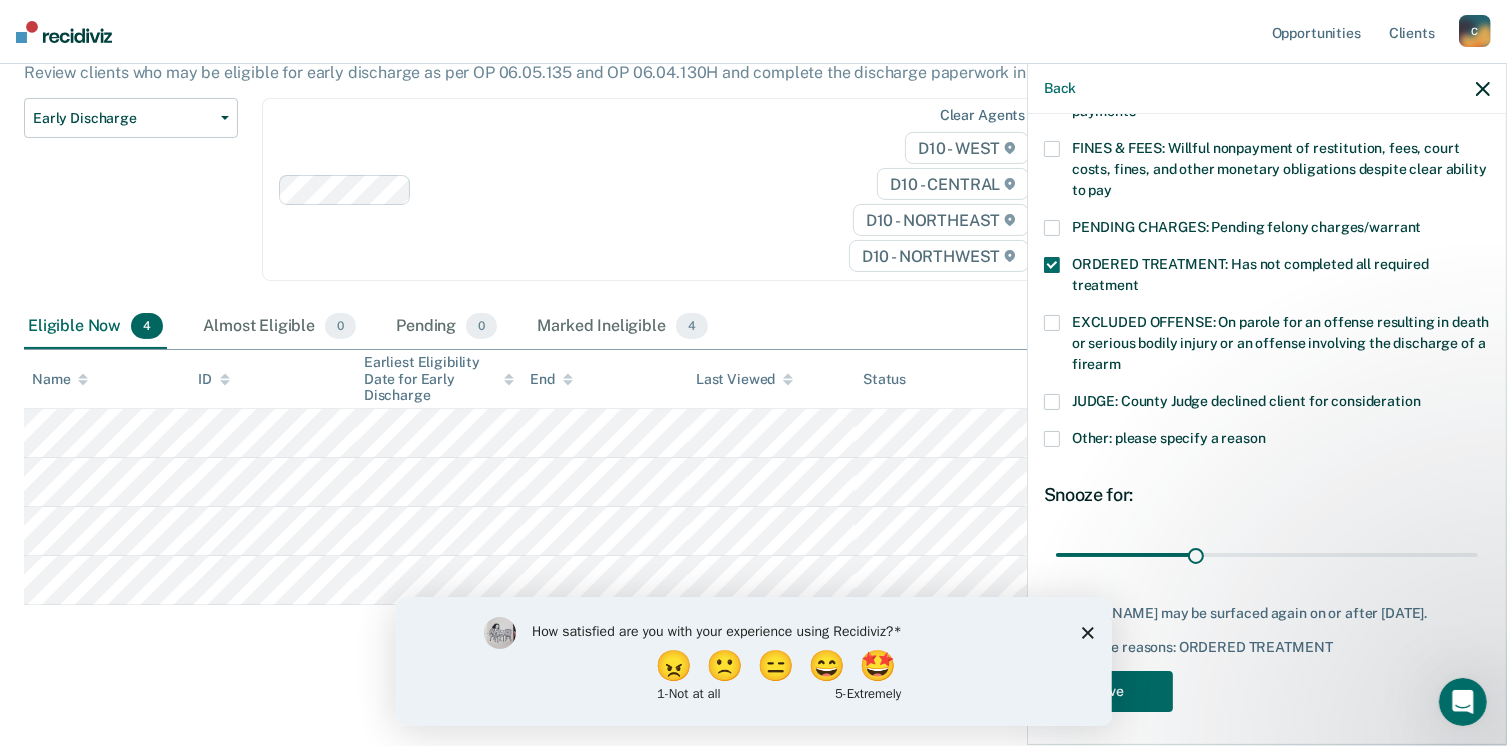 click at bounding box center [1052, 149] 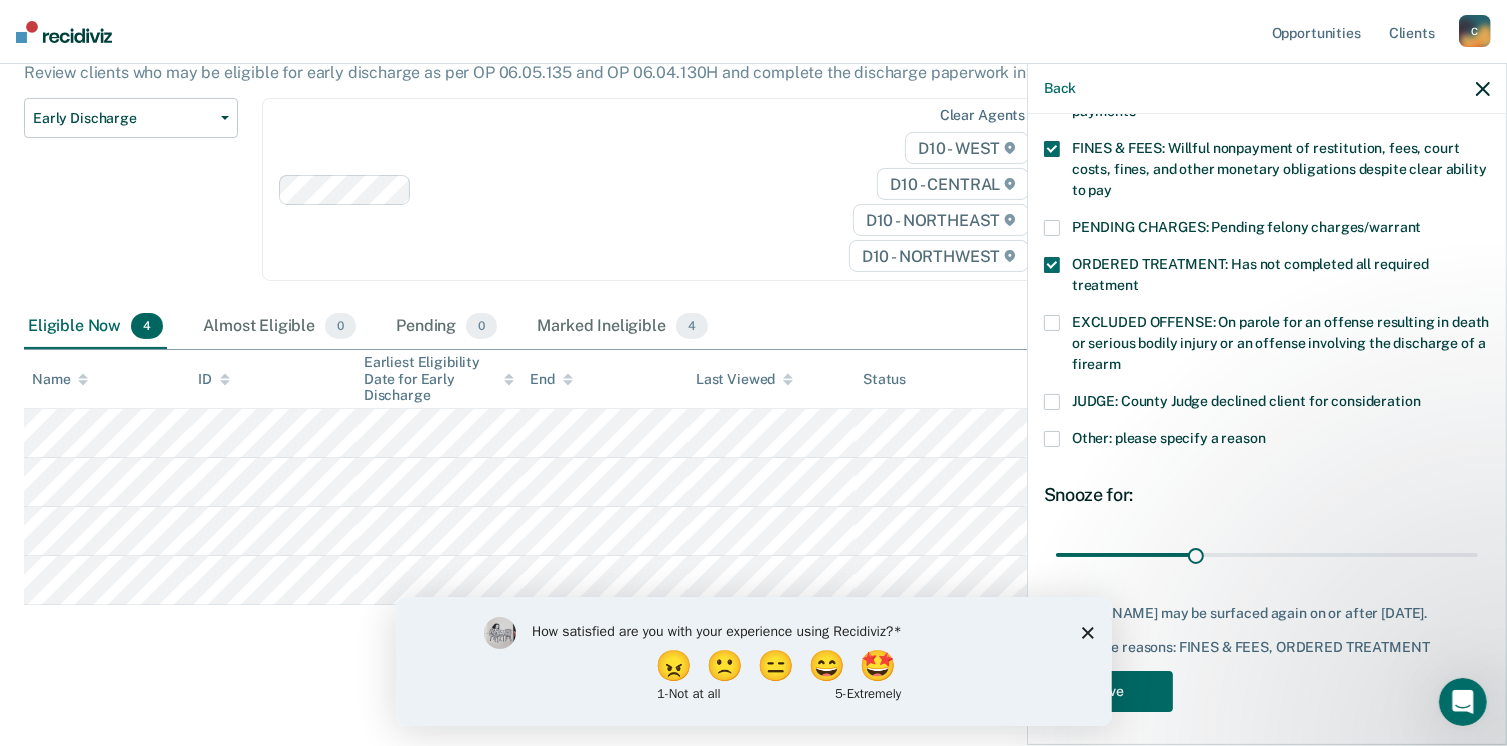 click at bounding box center (1052, 265) 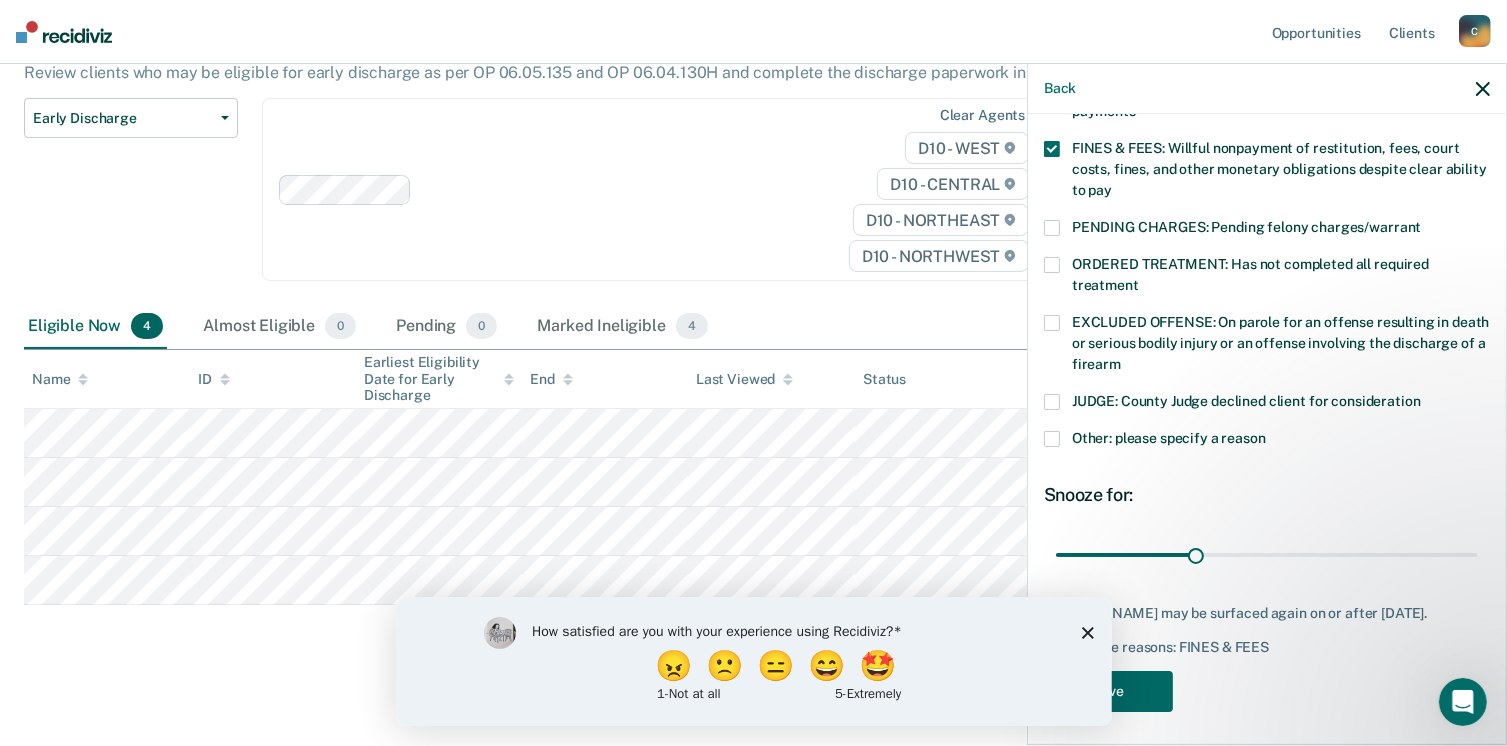 drag, startPoint x: 1501, startPoint y: 726, endPoint x: 694, endPoint y: 36, distance: 1061.767 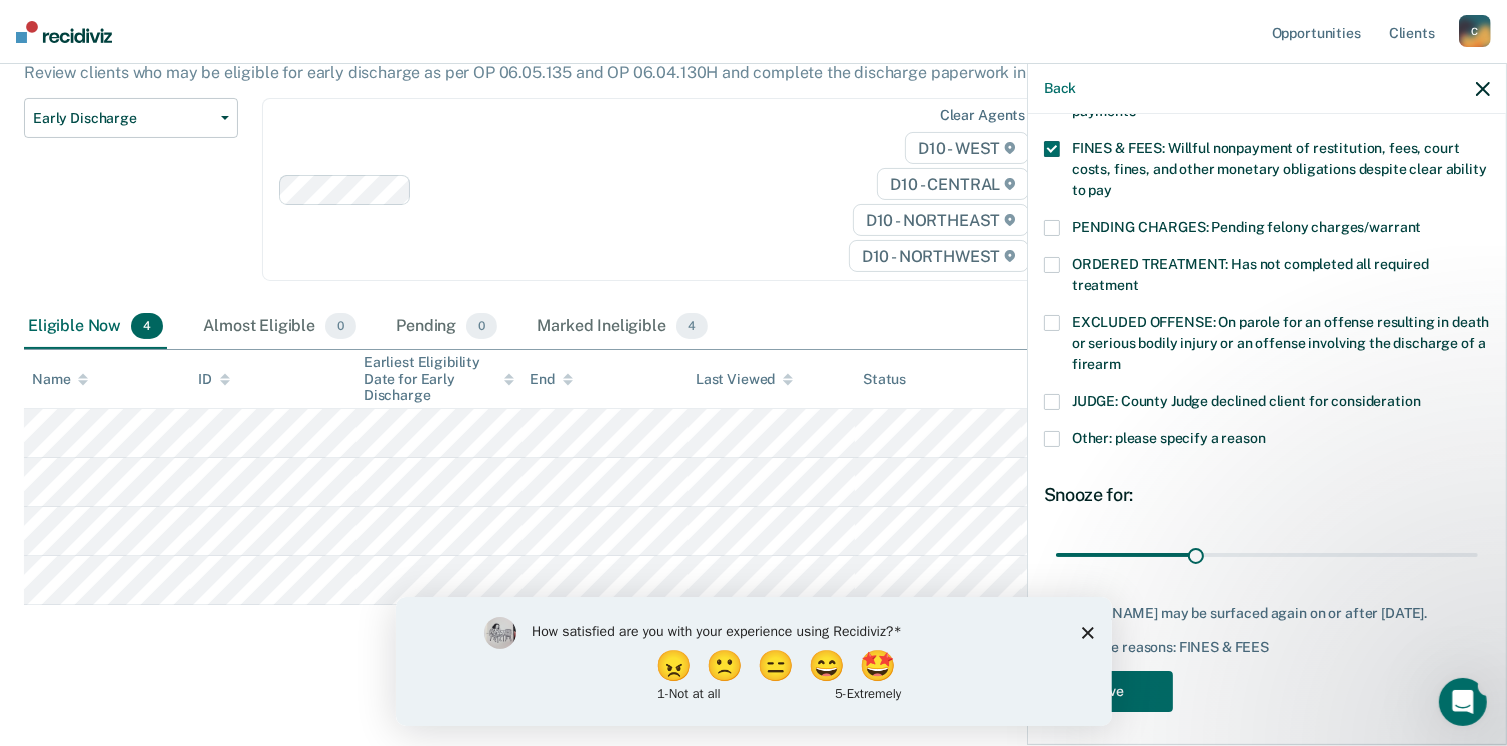 click 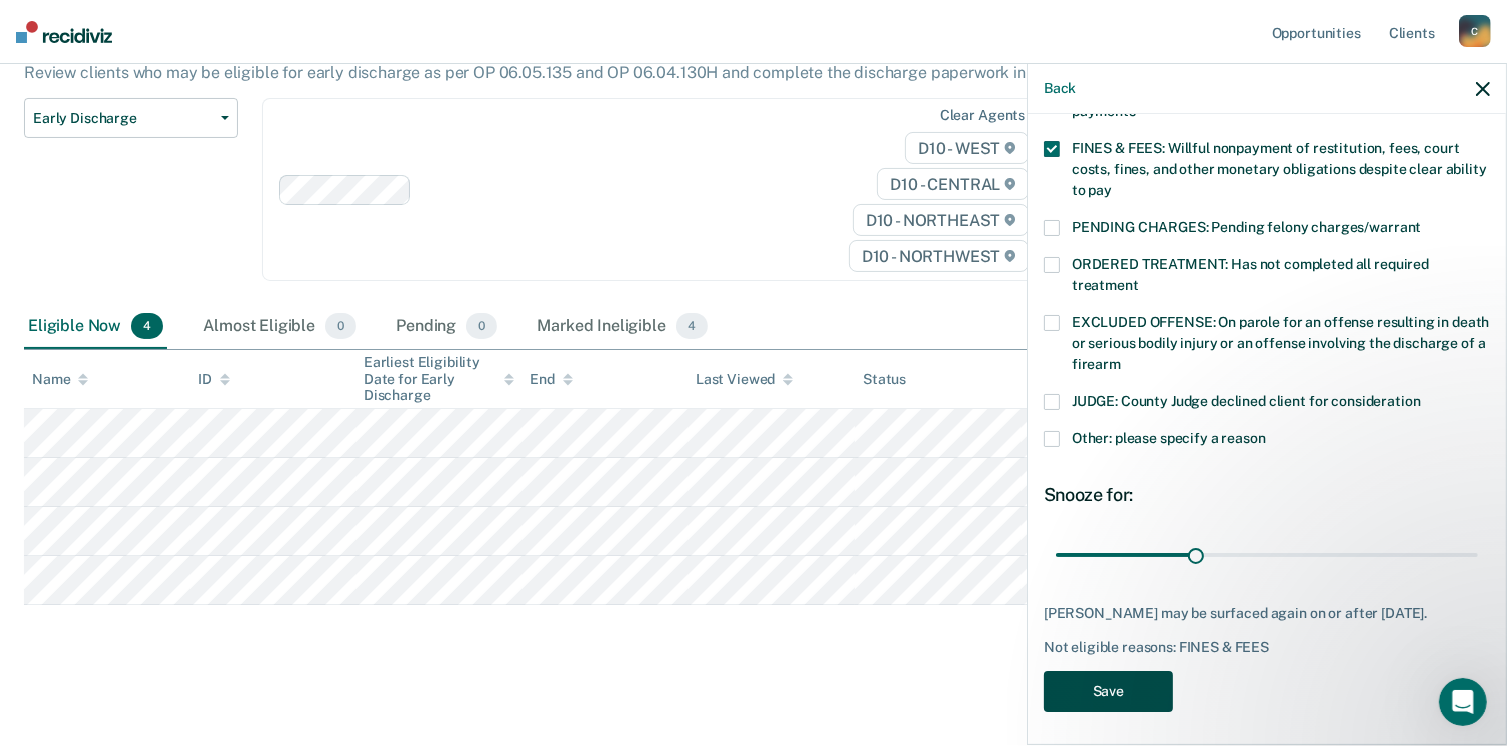 click on "Save" at bounding box center (1108, 691) 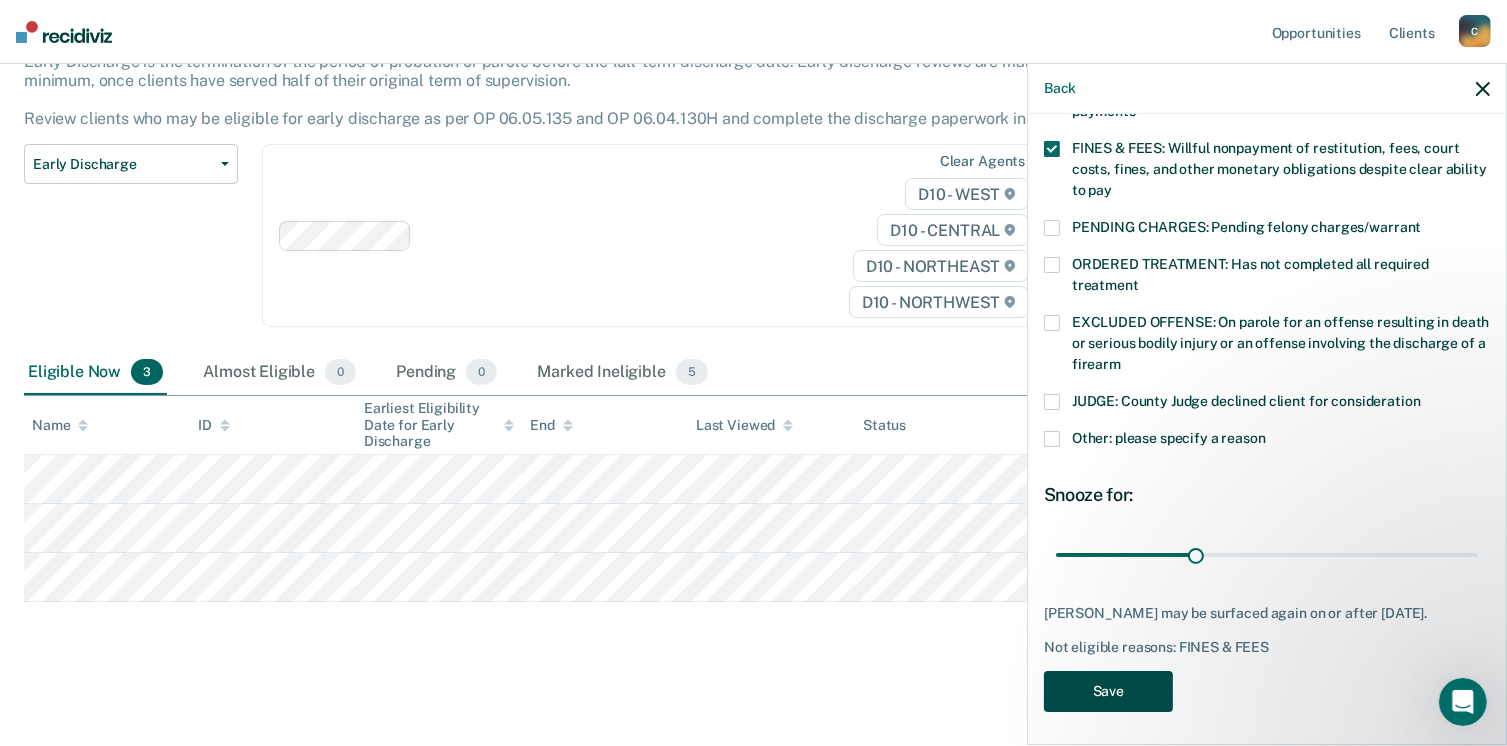 scroll, scrollTop: 140, scrollLeft: 0, axis: vertical 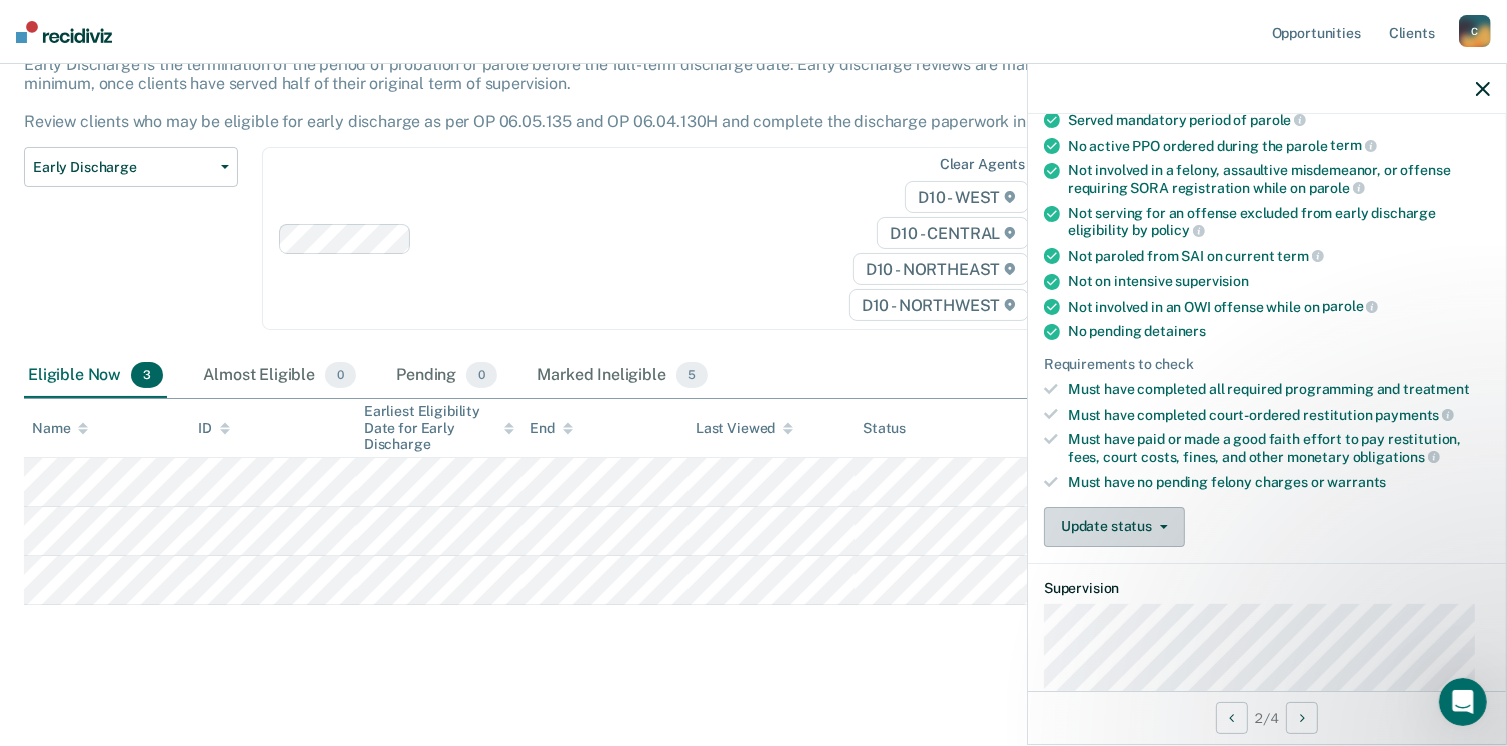 click on "Update status" at bounding box center [1114, 527] 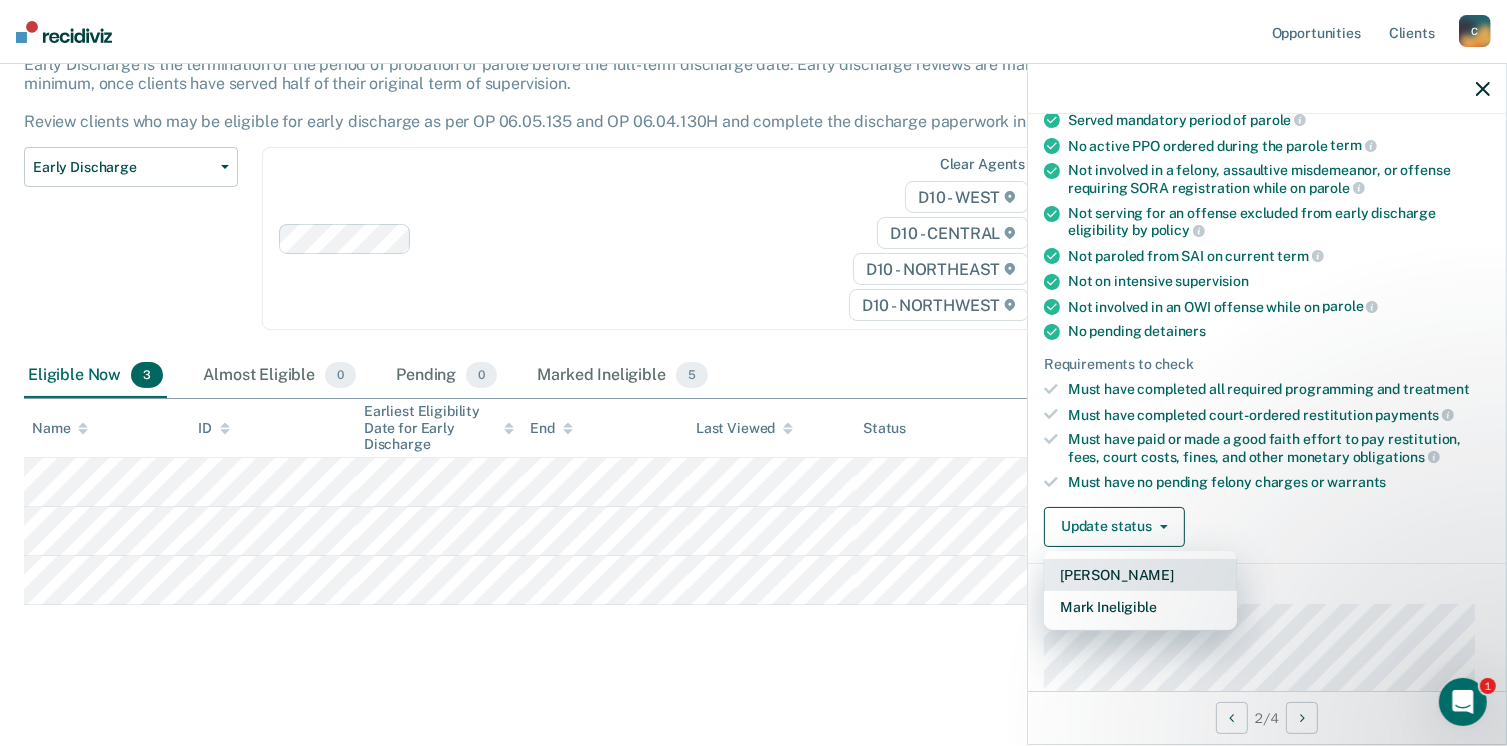 click on "[PERSON_NAME]" at bounding box center (1140, 575) 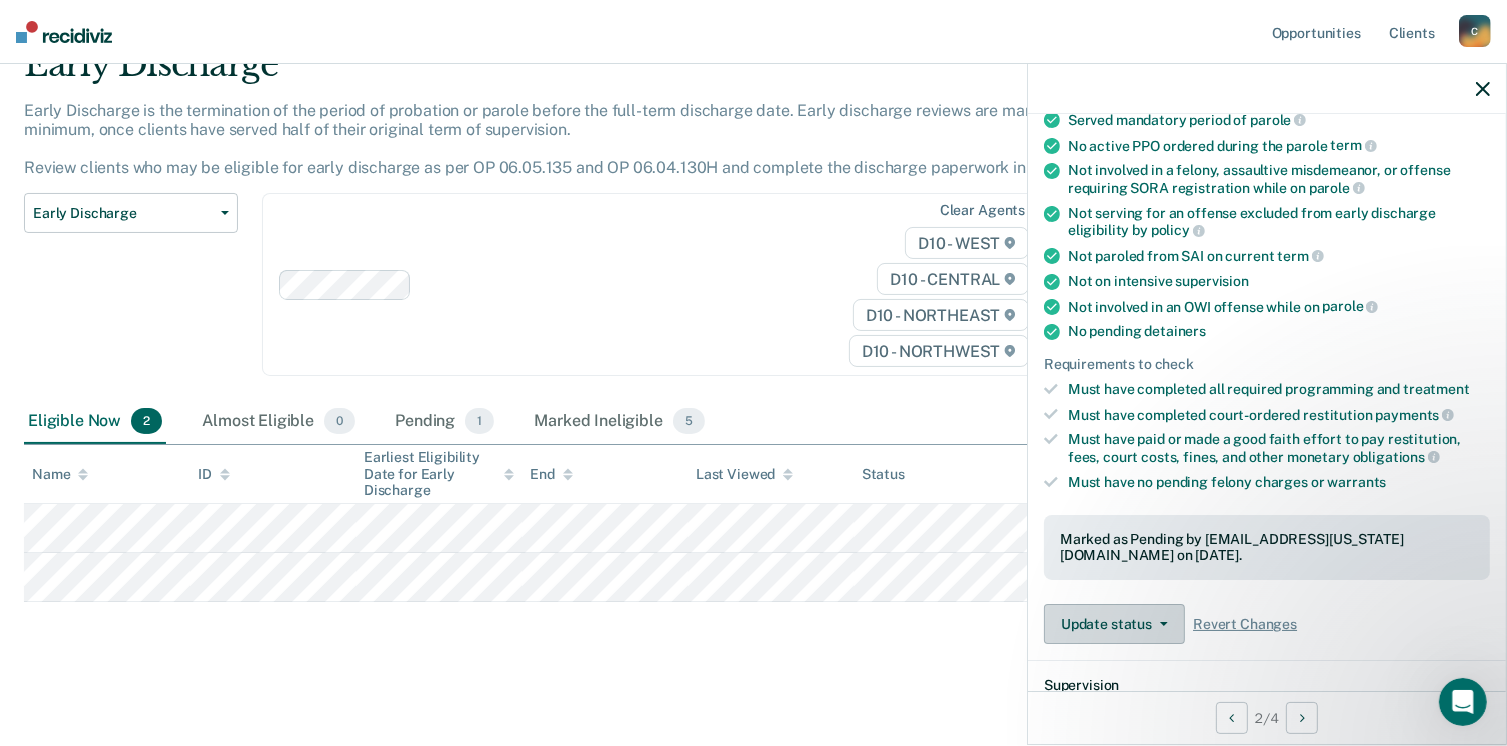scroll, scrollTop: 92, scrollLeft: 0, axis: vertical 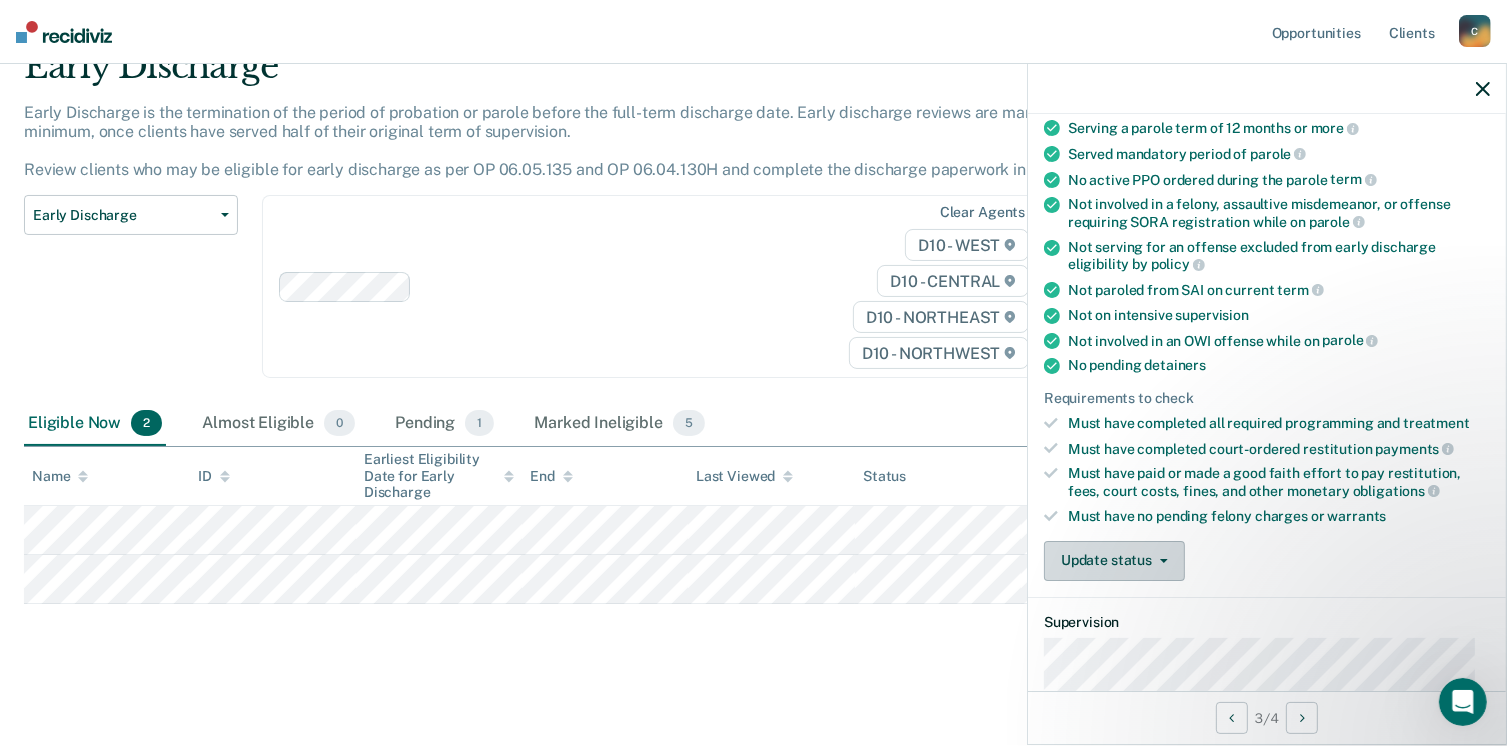 click on "Update status" at bounding box center (1114, 561) 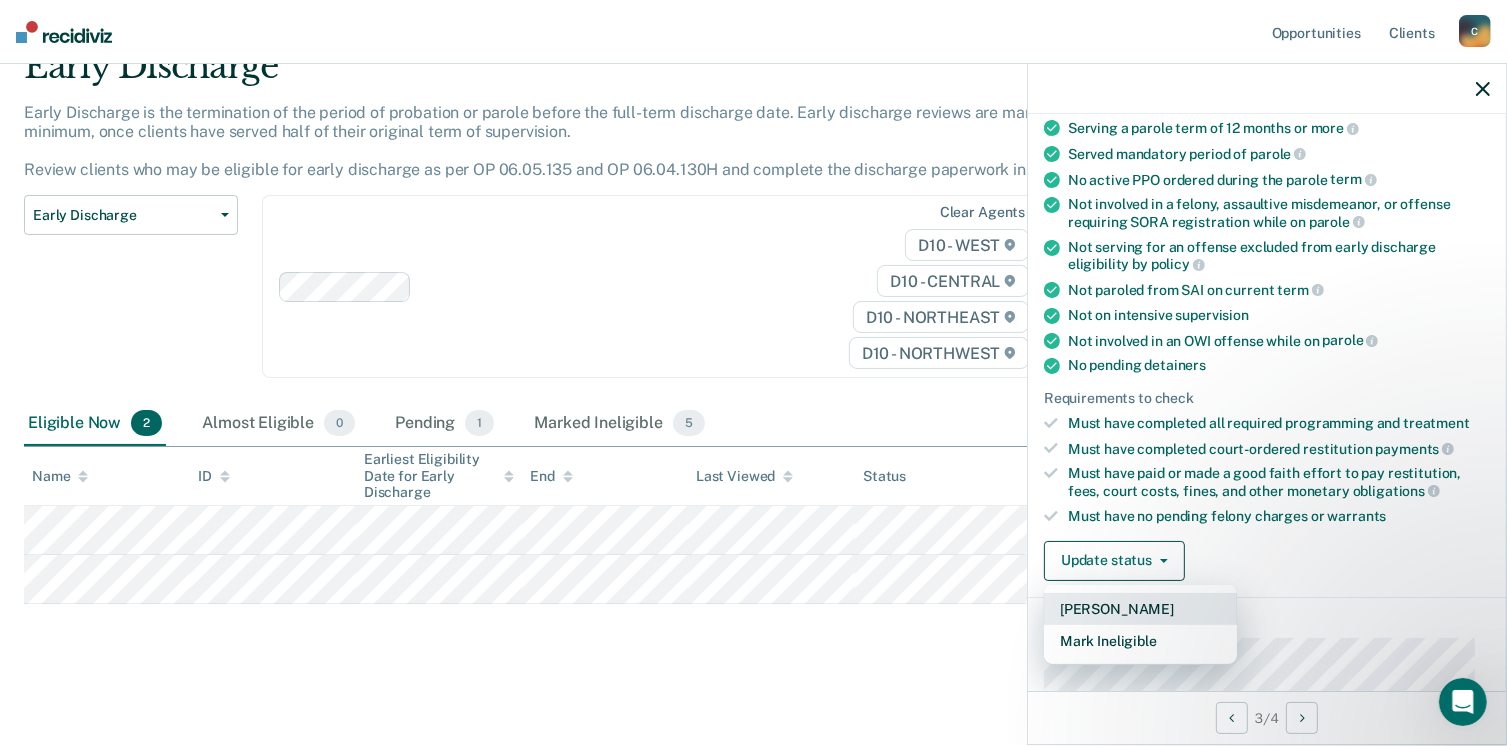 click on "[PERSON_NAME]" at bounding box center (1140, 609) 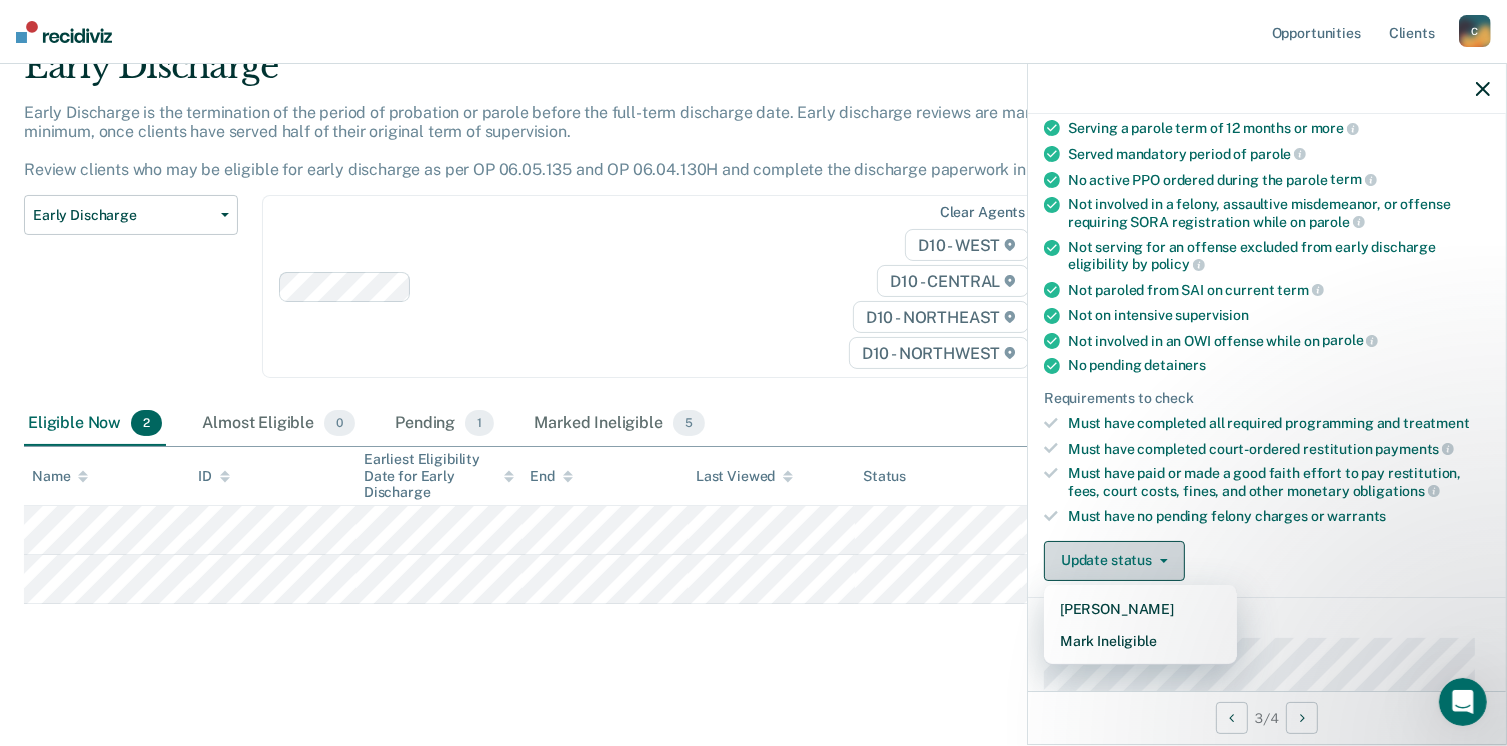 scroll, scrollTop: 42, scrollLeft: 0, axis: vertical 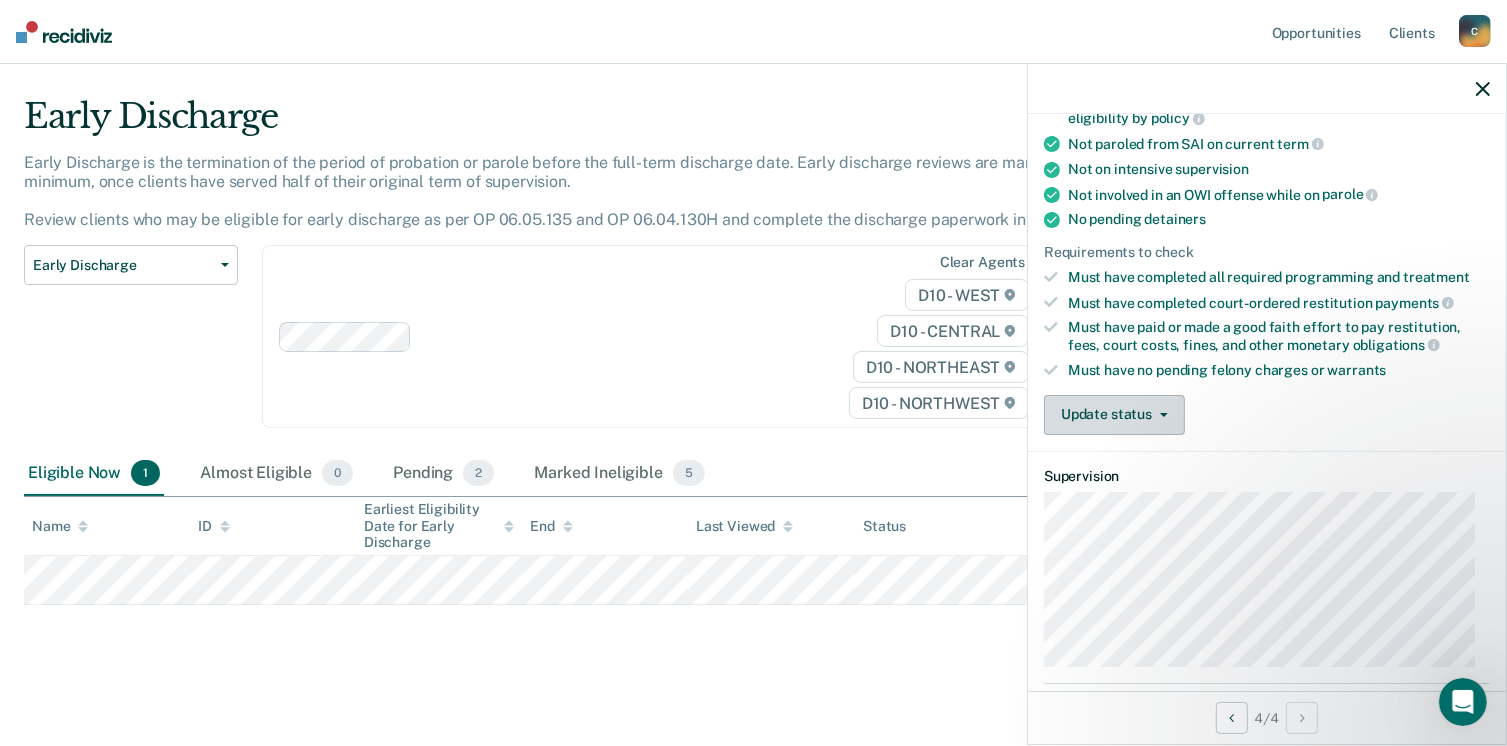 click on "Update status" at bounding box center (1114, 415) 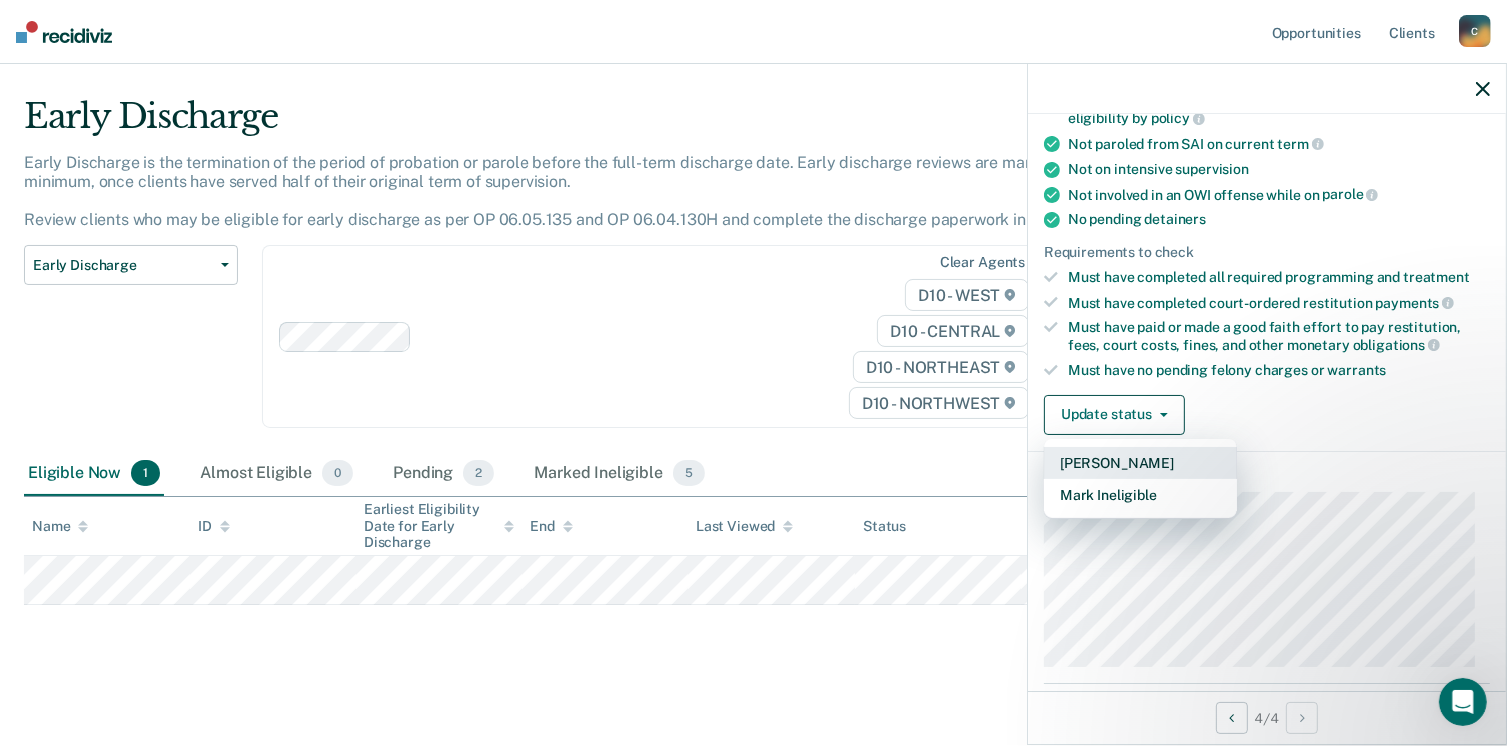 click on "[PERSON_NAME]" at bounding box center [1140, 463] 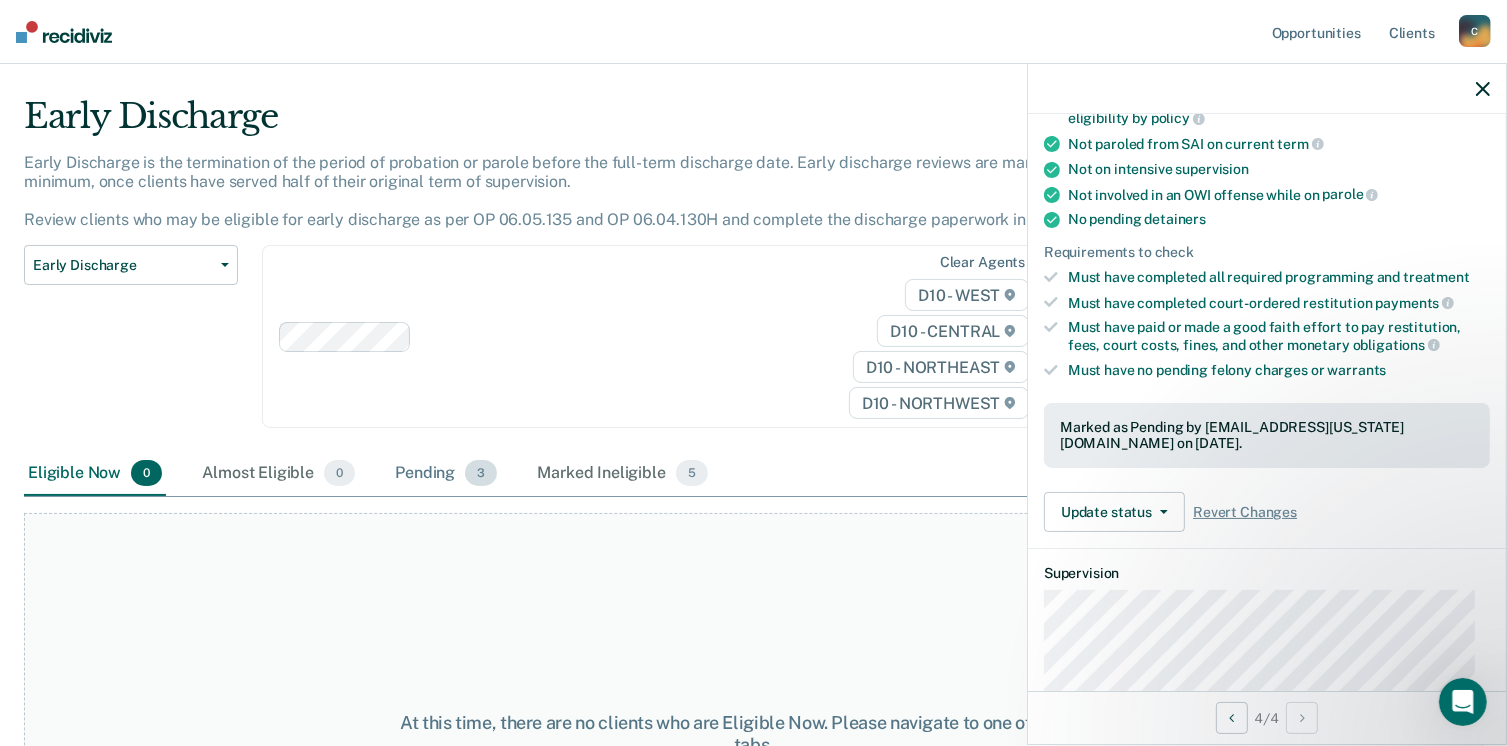 click on "3" at bounding box center [481, 473] 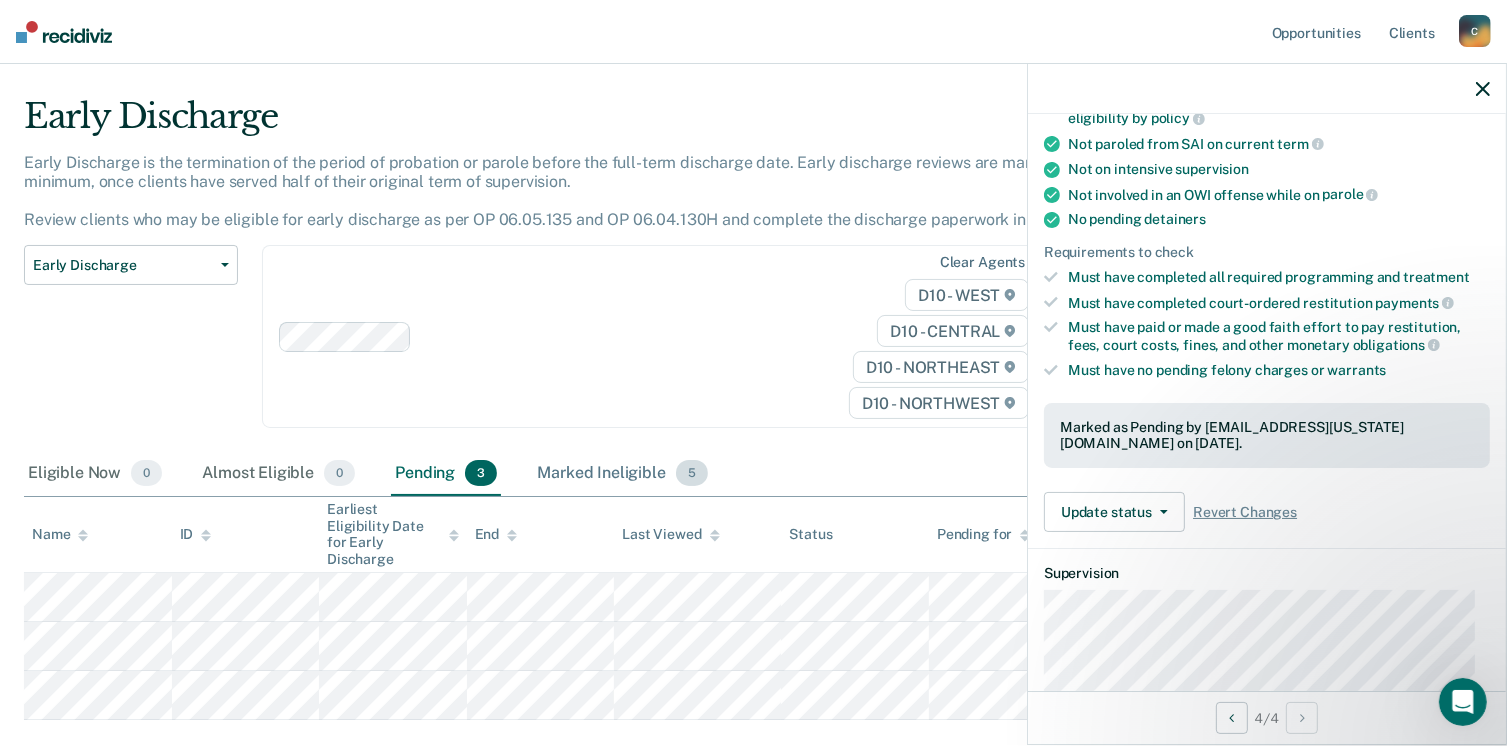 click on "5" at bounding box center (692, 473) 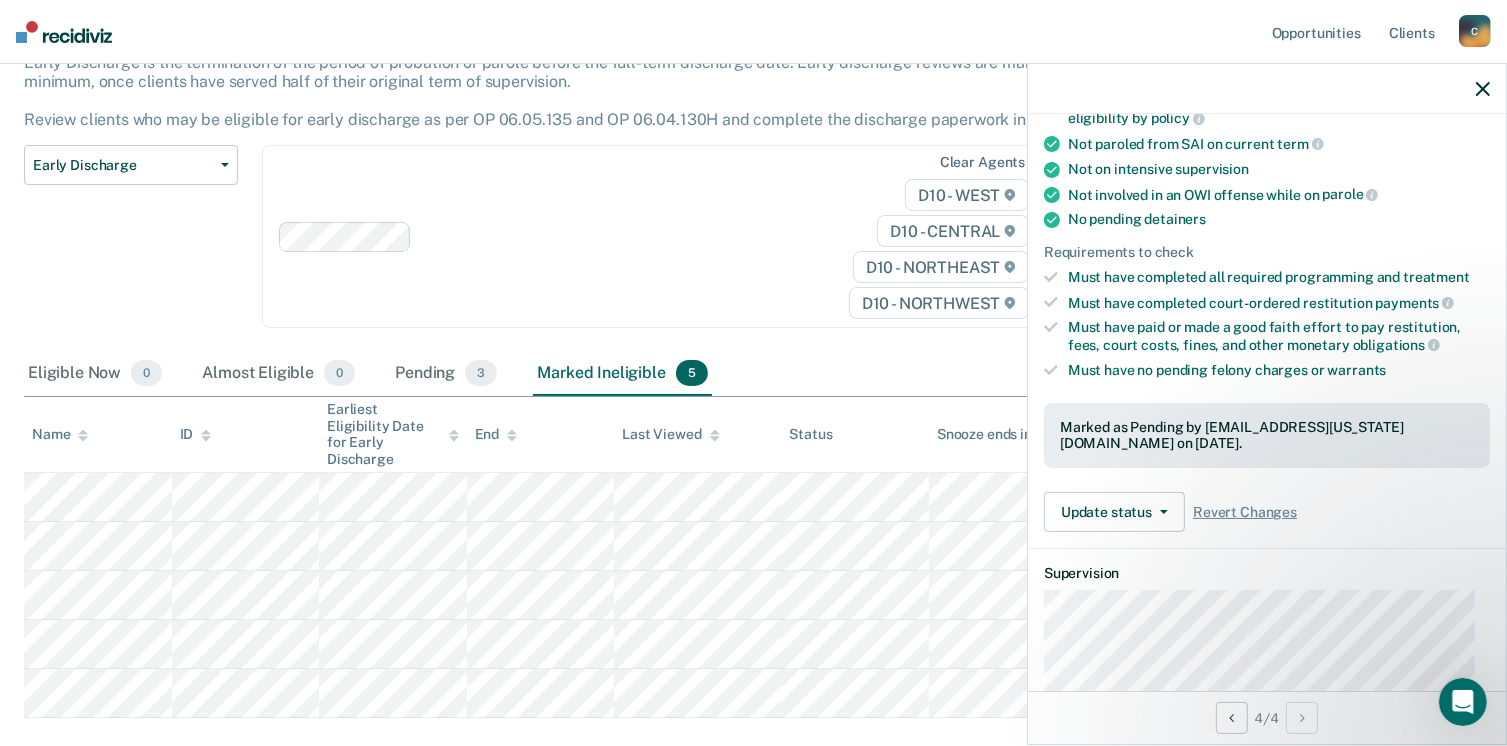 scroll, scrollTop: 162, scrollLeft: 0, axis: vertical 